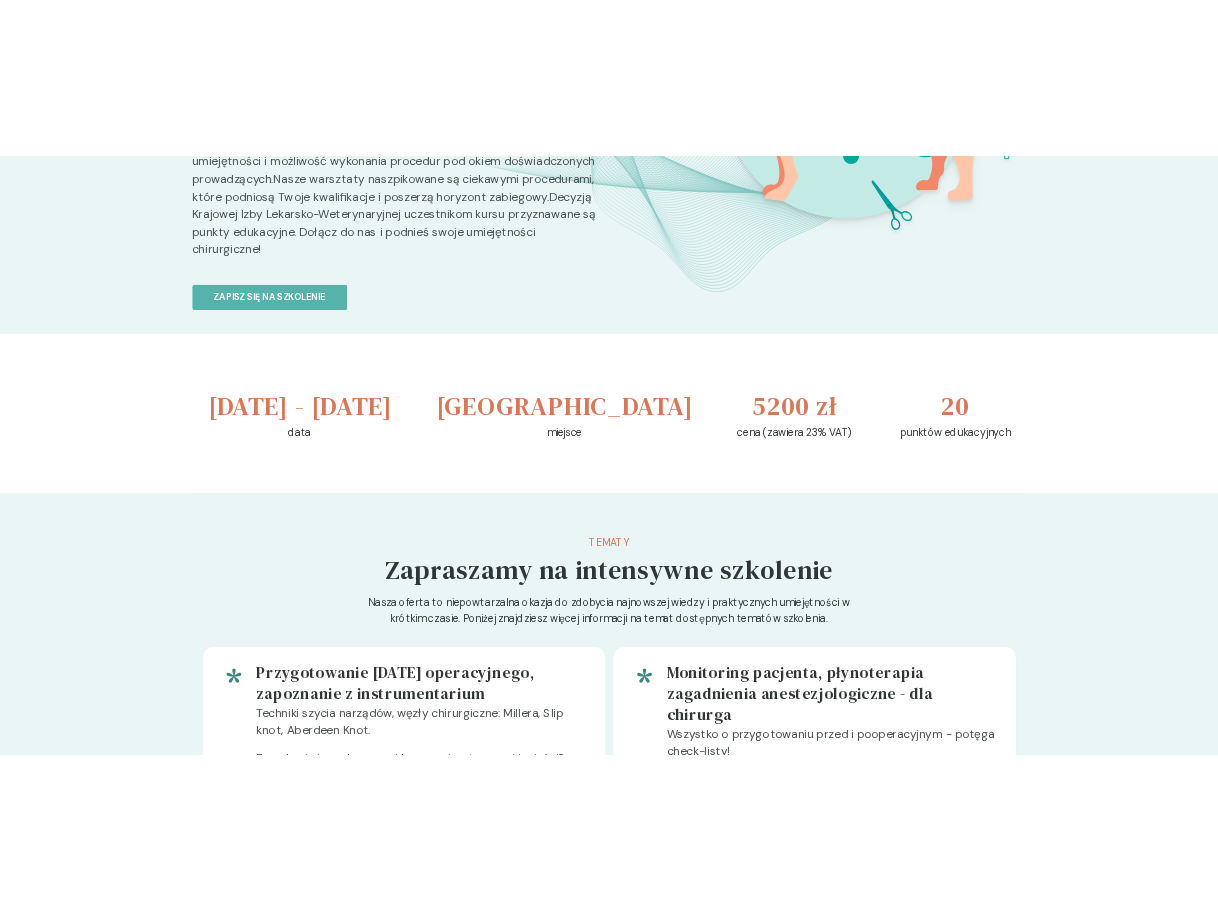 scroll, scrollTop: 510, scrollLeft: 0, axis: vertical 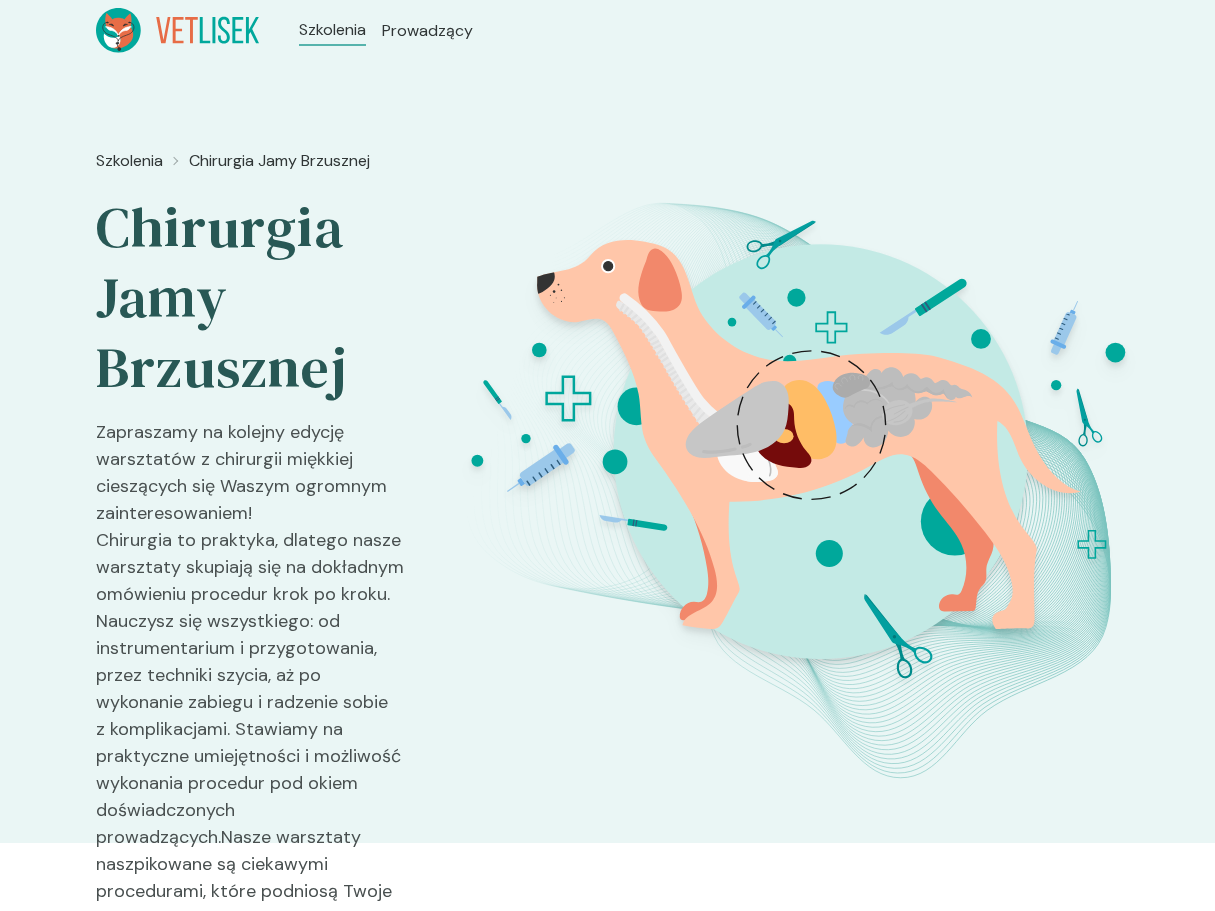 click on "Zapisz się na szkolenie" at bounding box center [215, 1153] 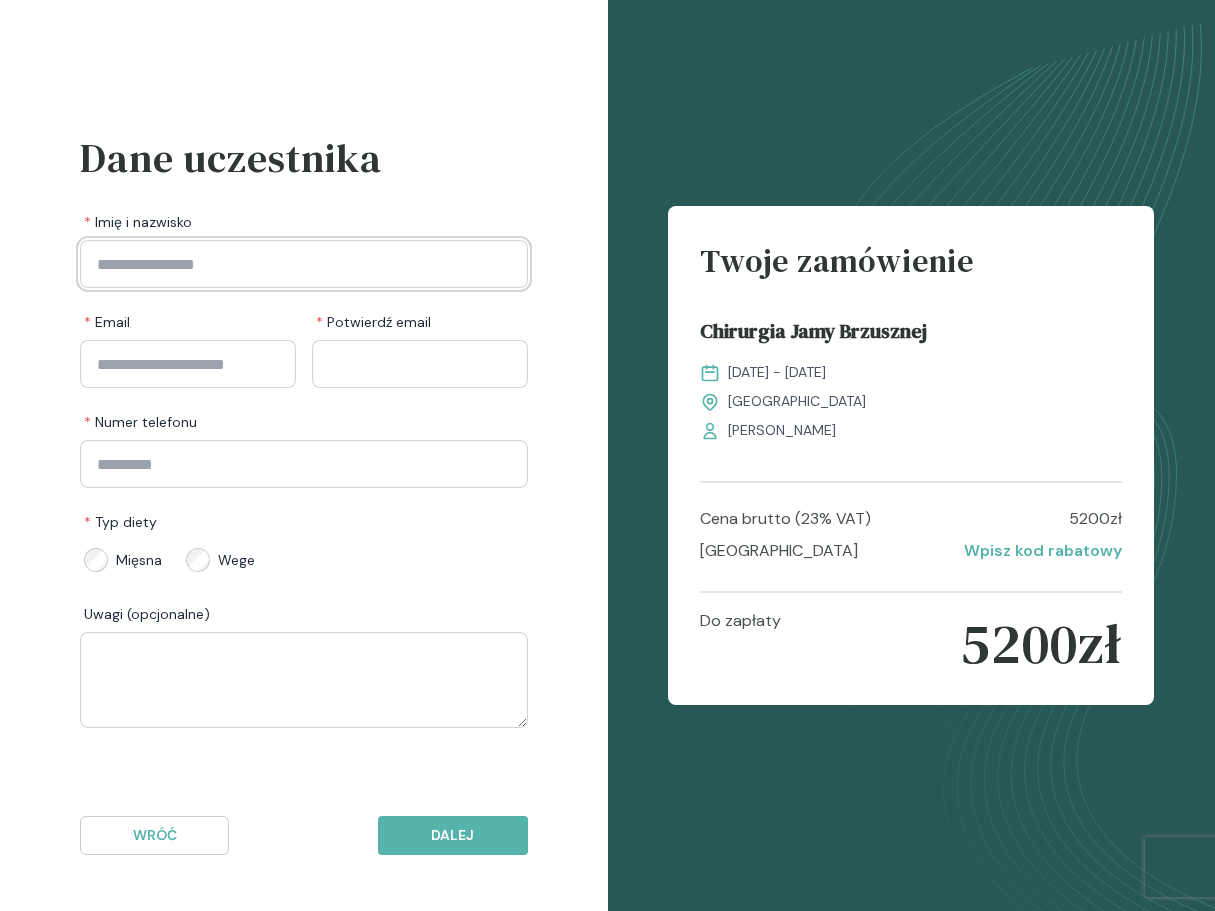 click at bounding box center (304, 264) 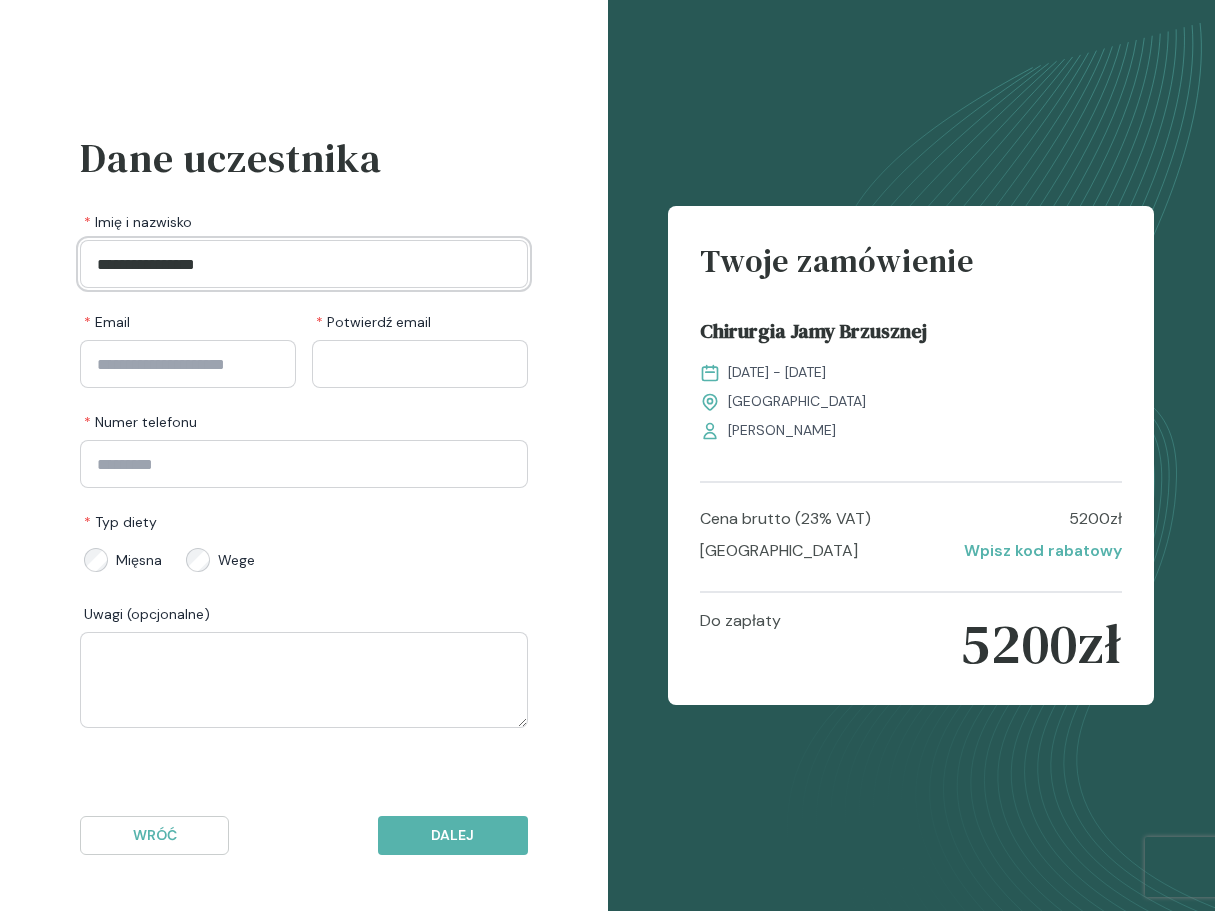 type on "**********" 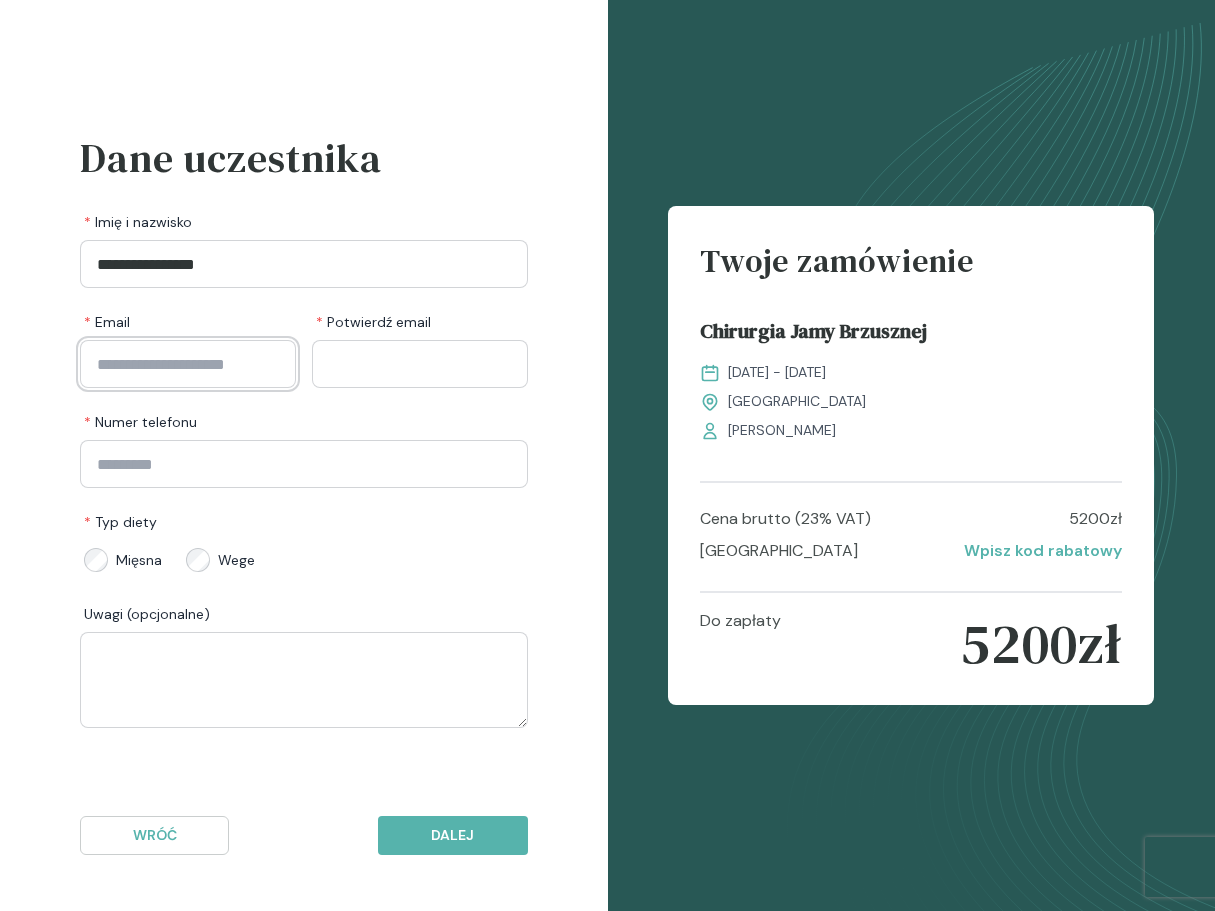 click at bounding box center [188, 364] 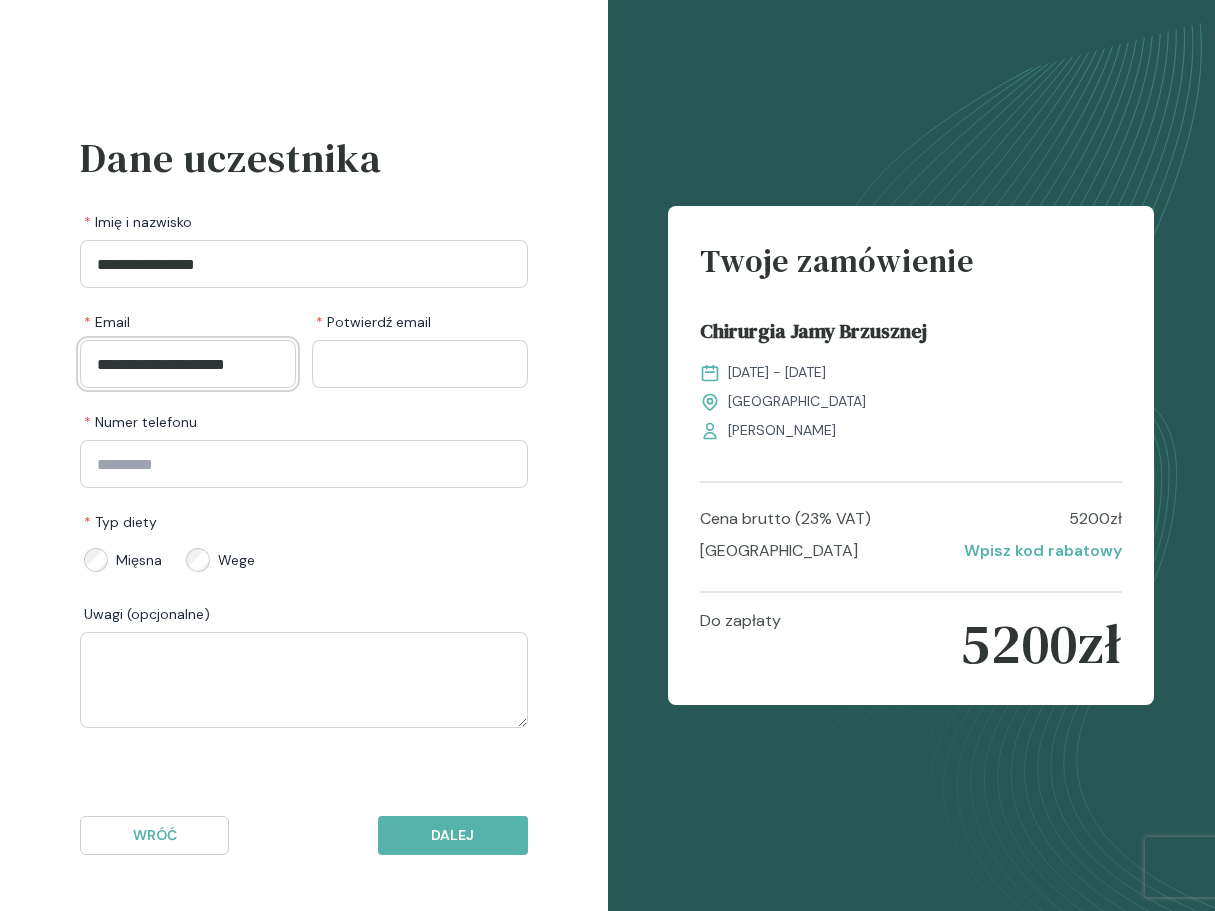 type on "**********" 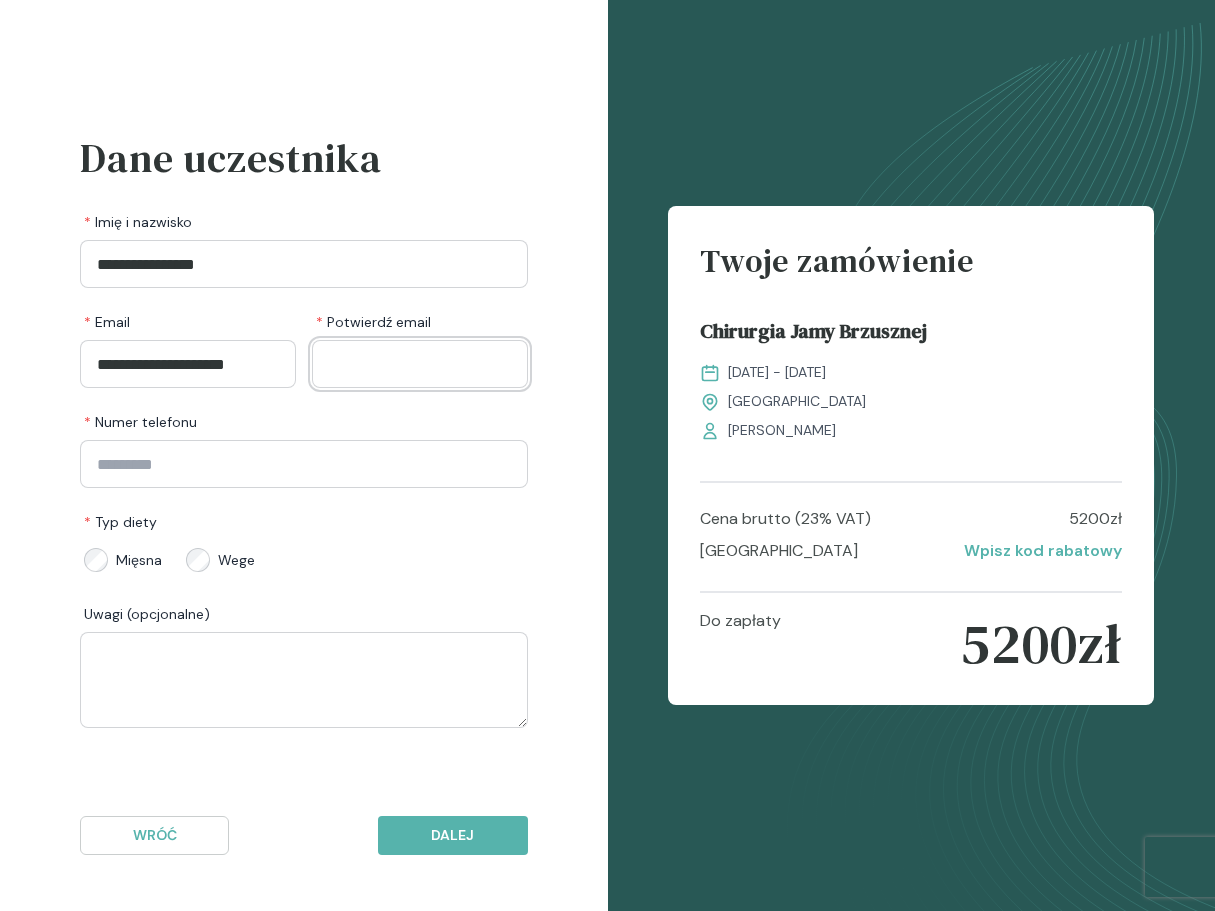click at bounding box center (420, 364) 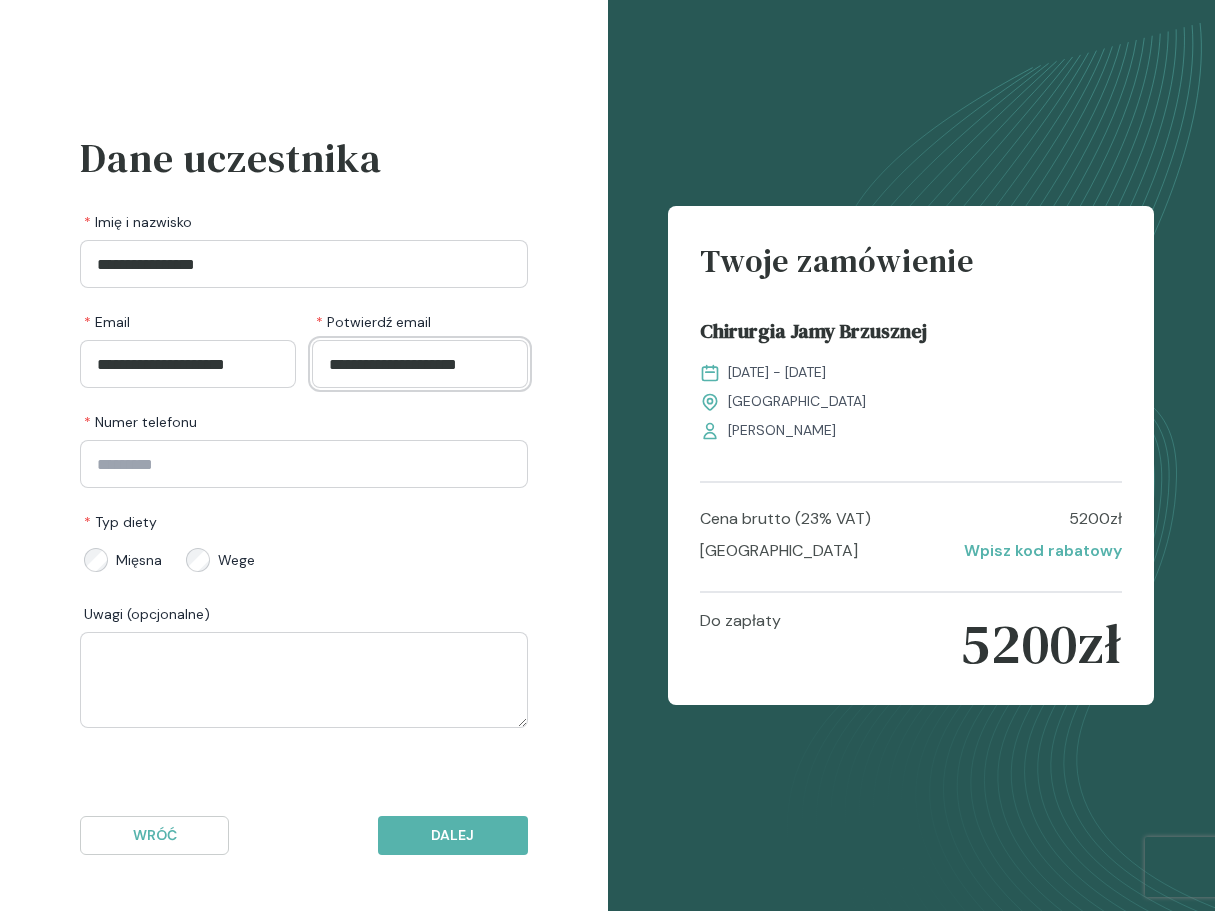 type on "**********" 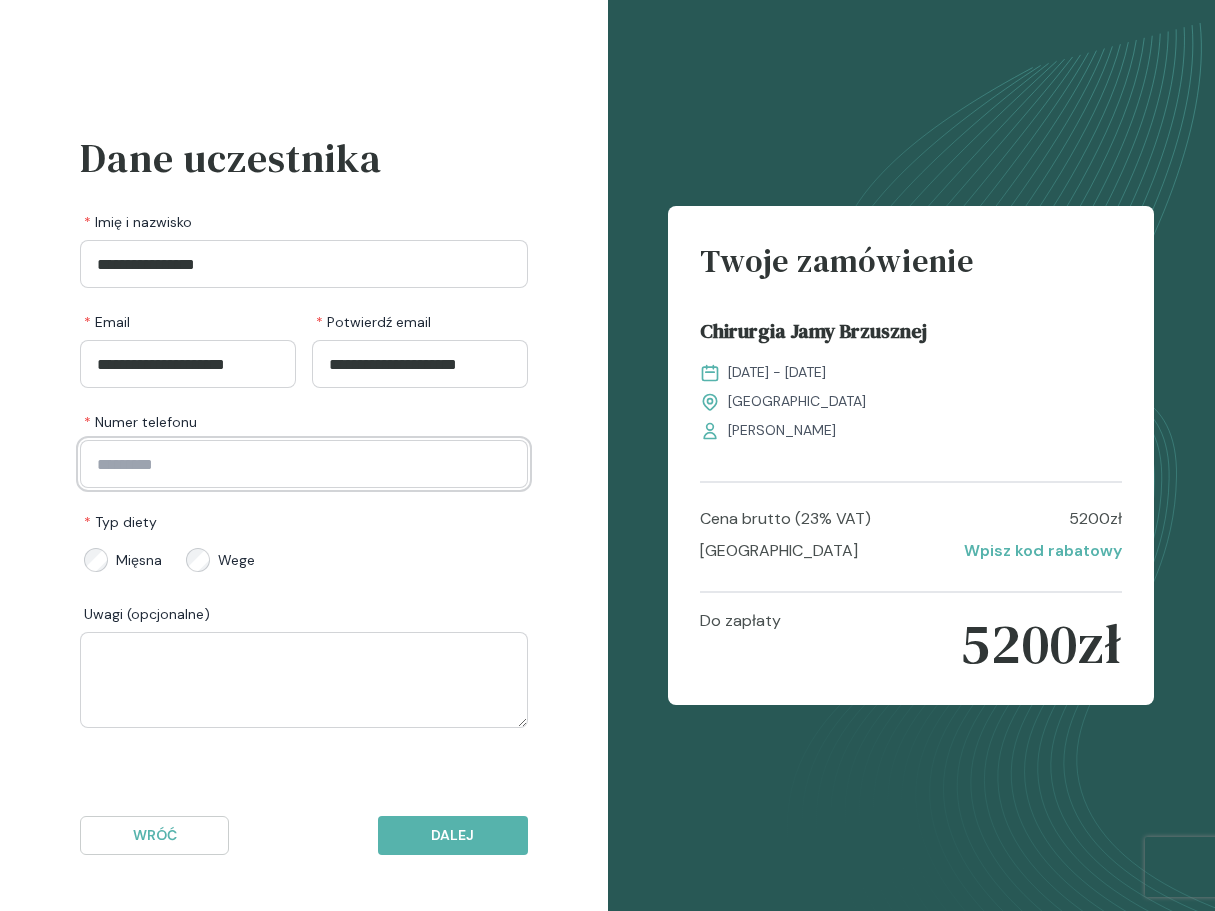 click at bounding box center [304, 464] 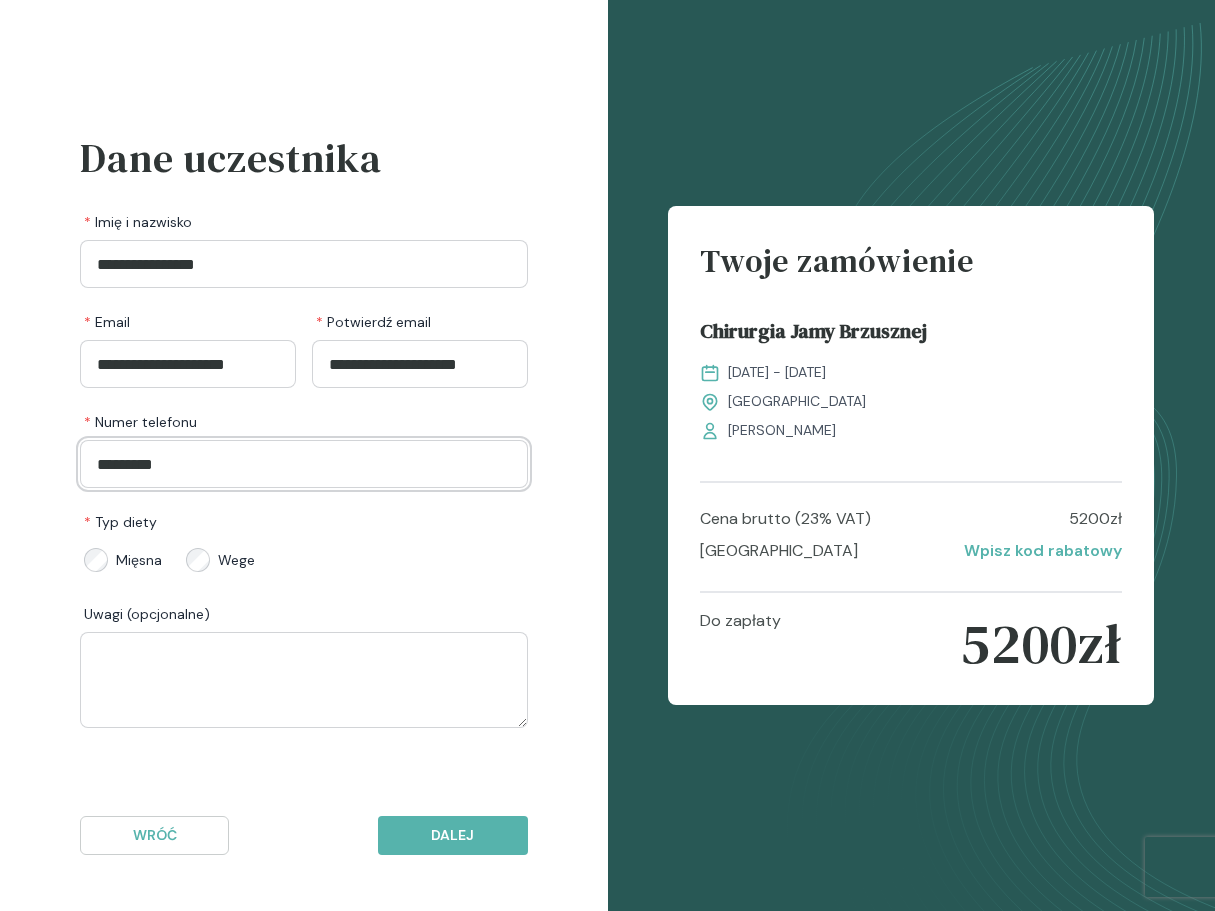 type on "*********" 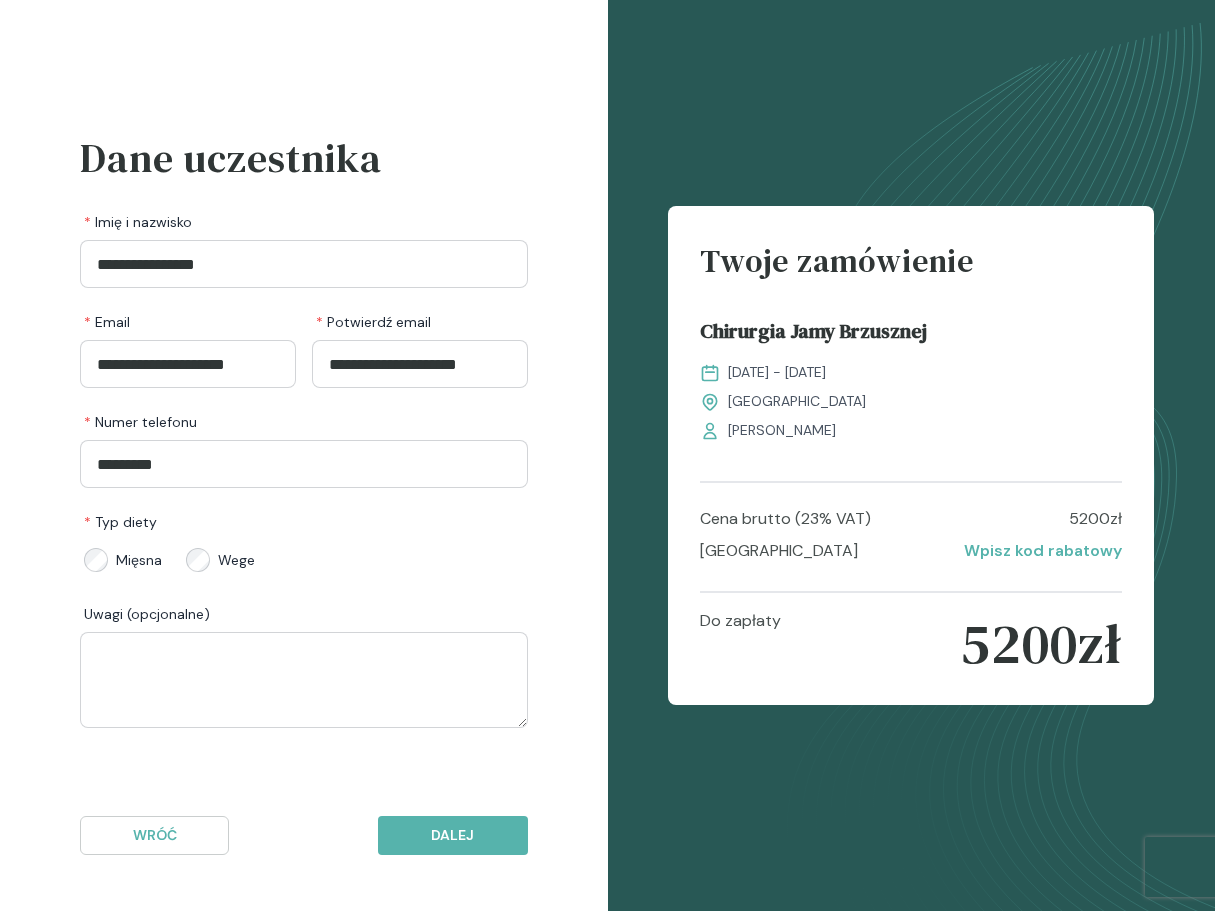 click on "Mięsna Wege" at bounding box center (304, 560) 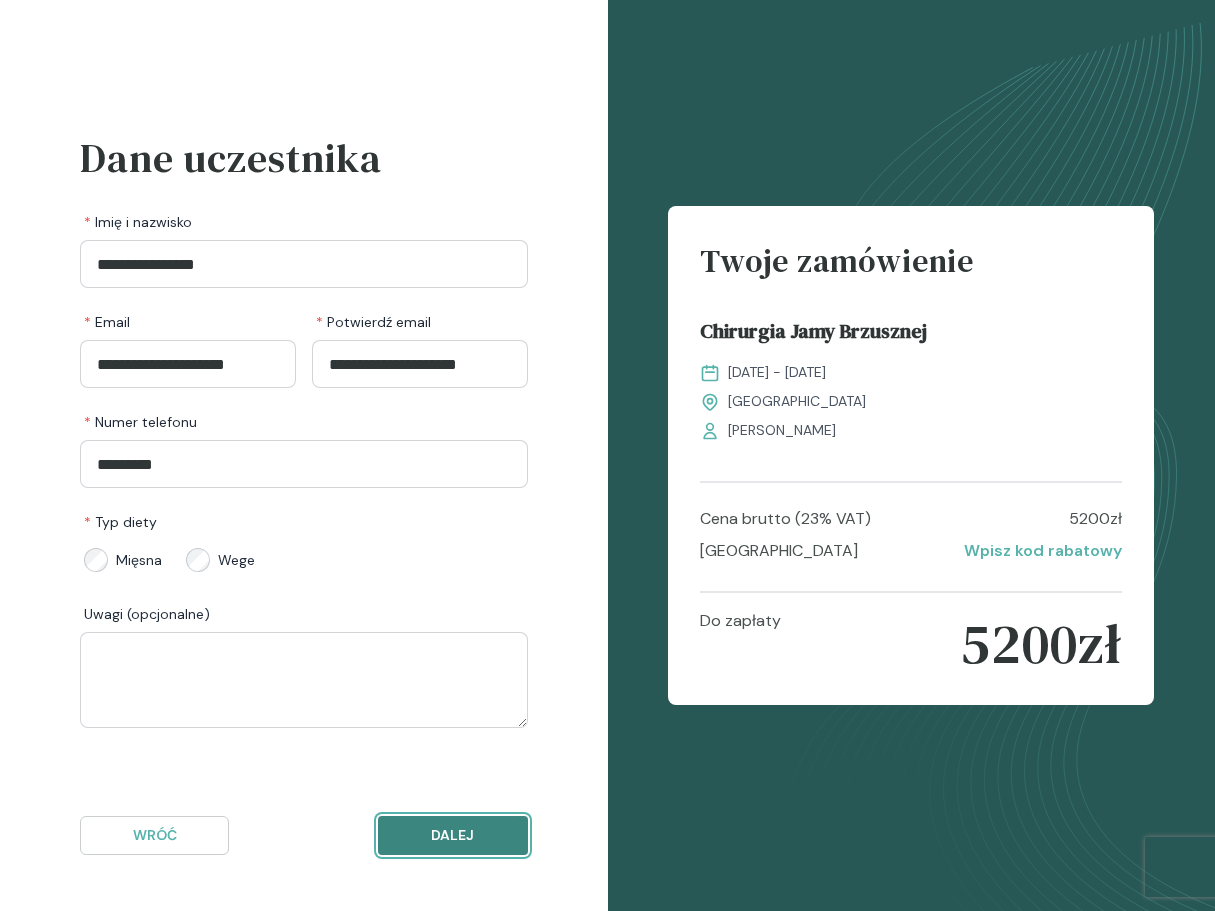 click on "Dalej" at bounding box center (452, 835) 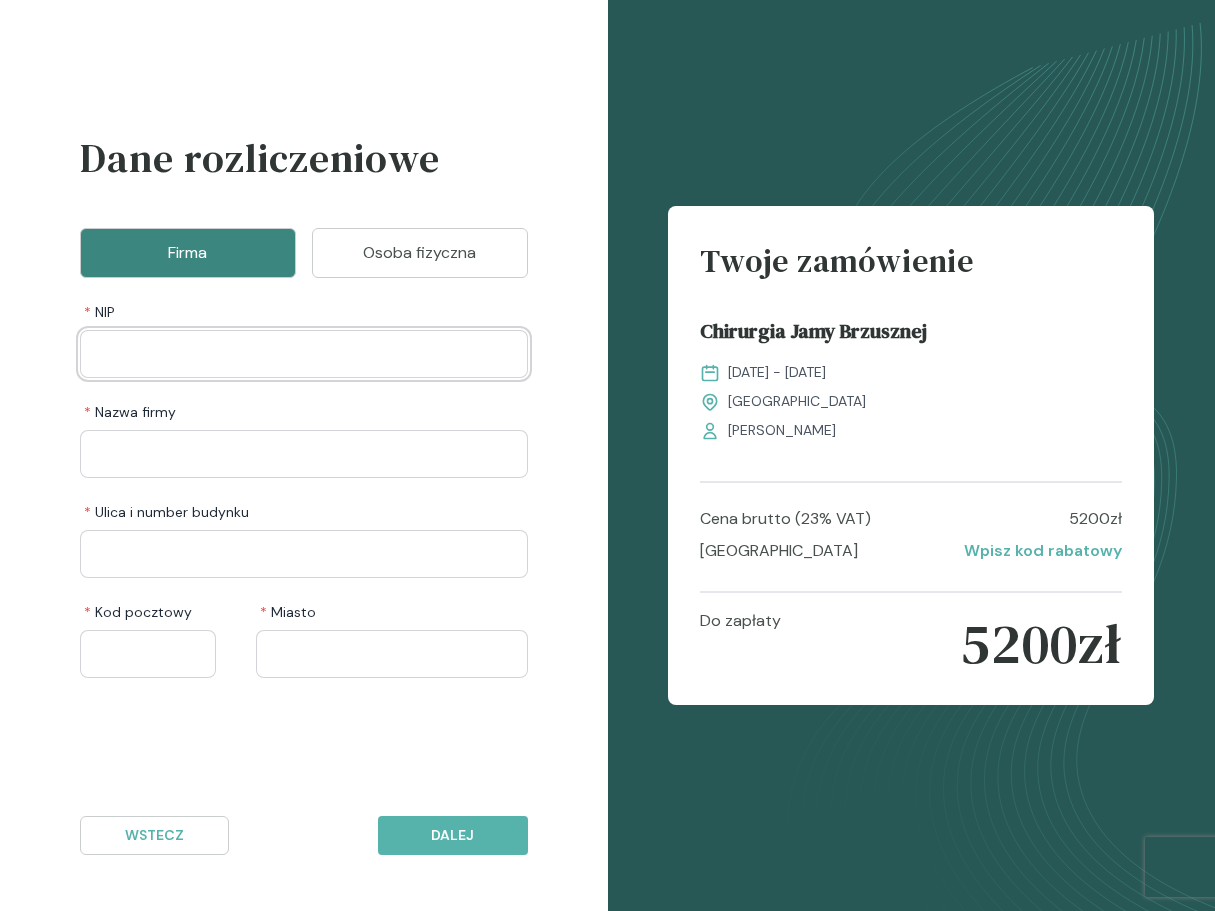 click at bounding box center (304, 354) 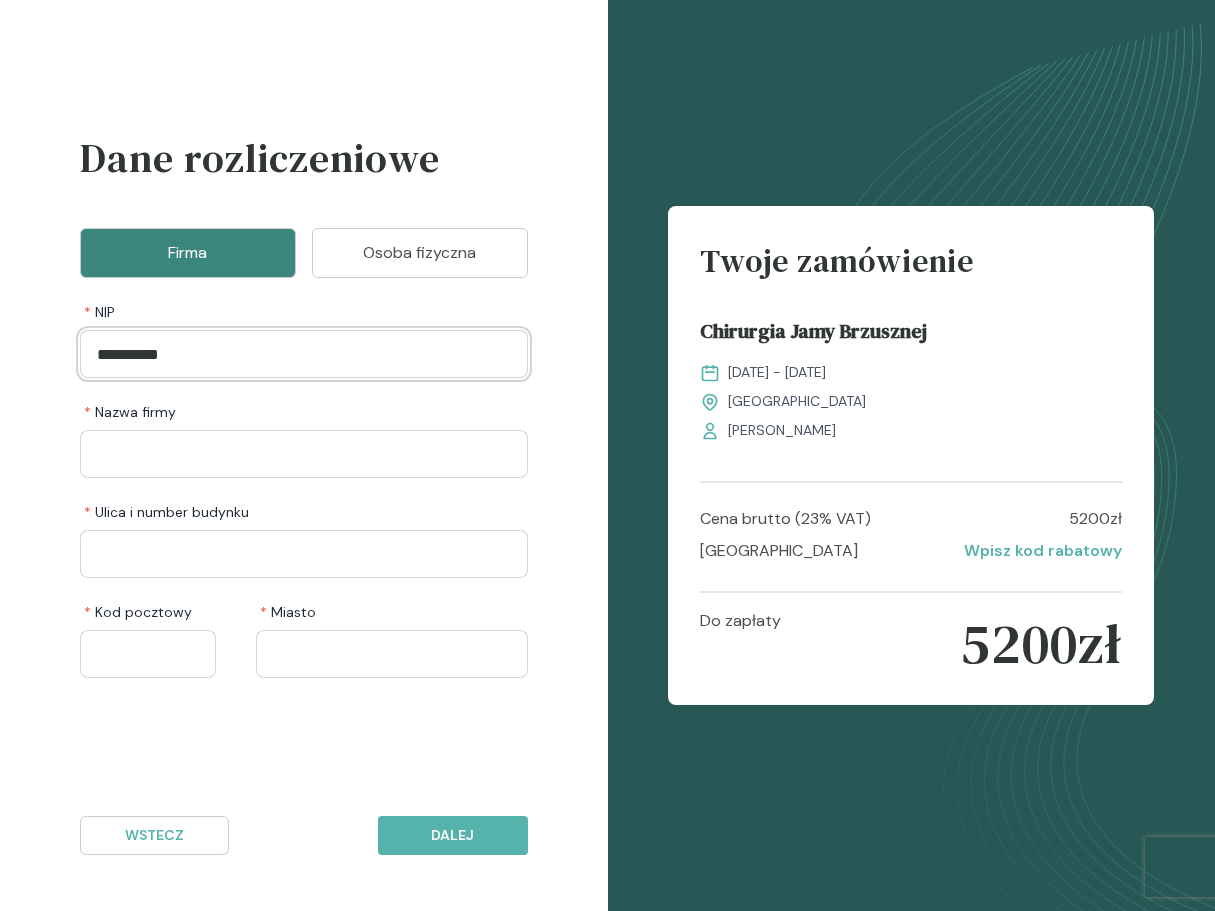 type on "**********" 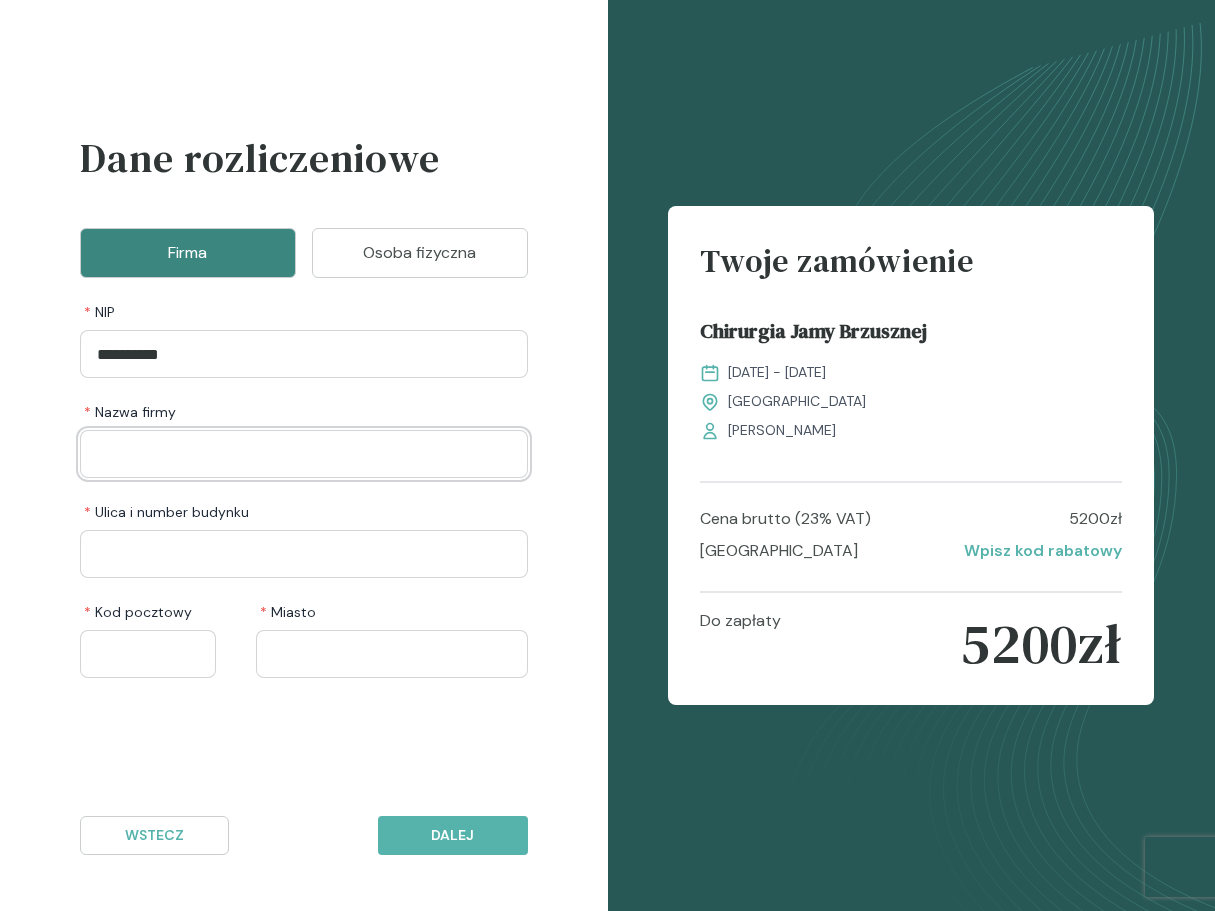 click at bounding box center (304, 454) 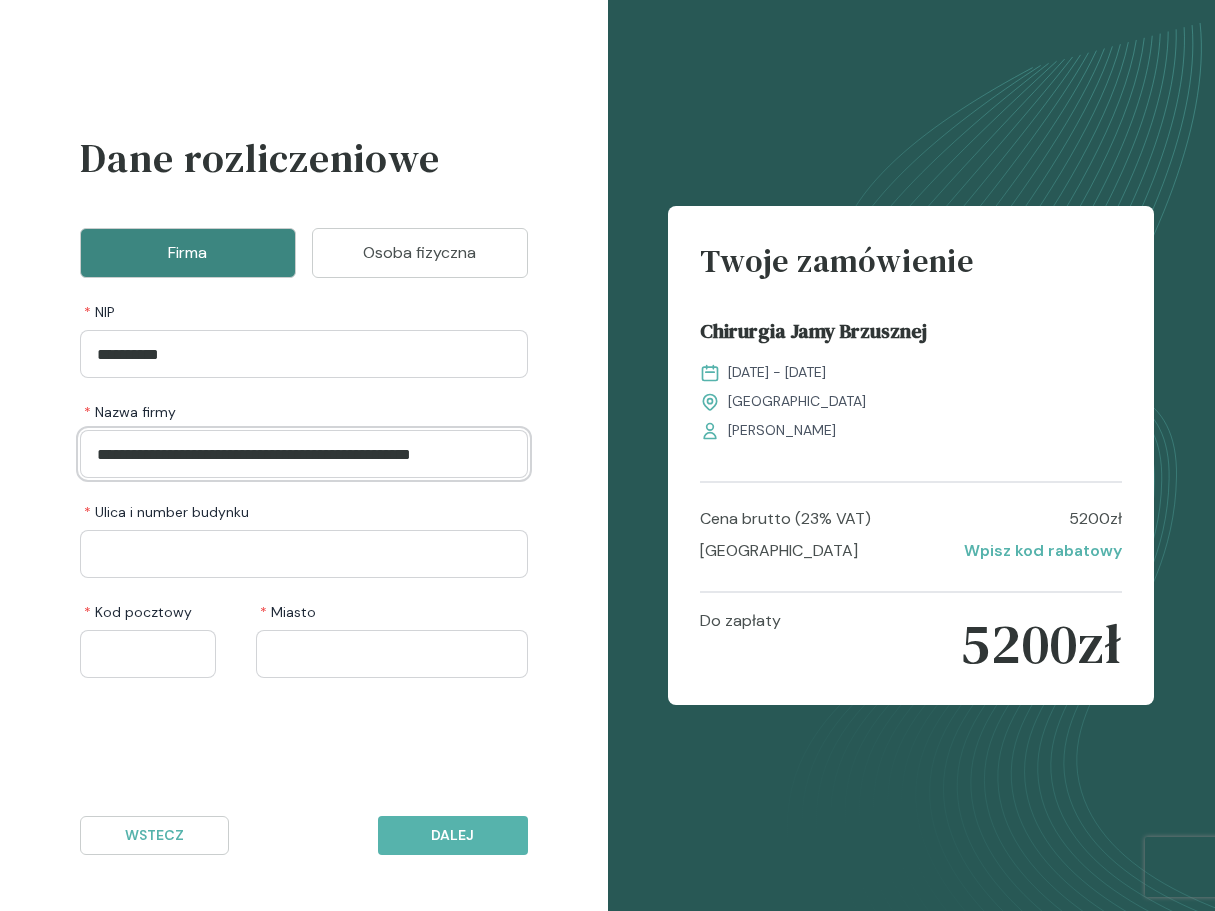 type on "**********" 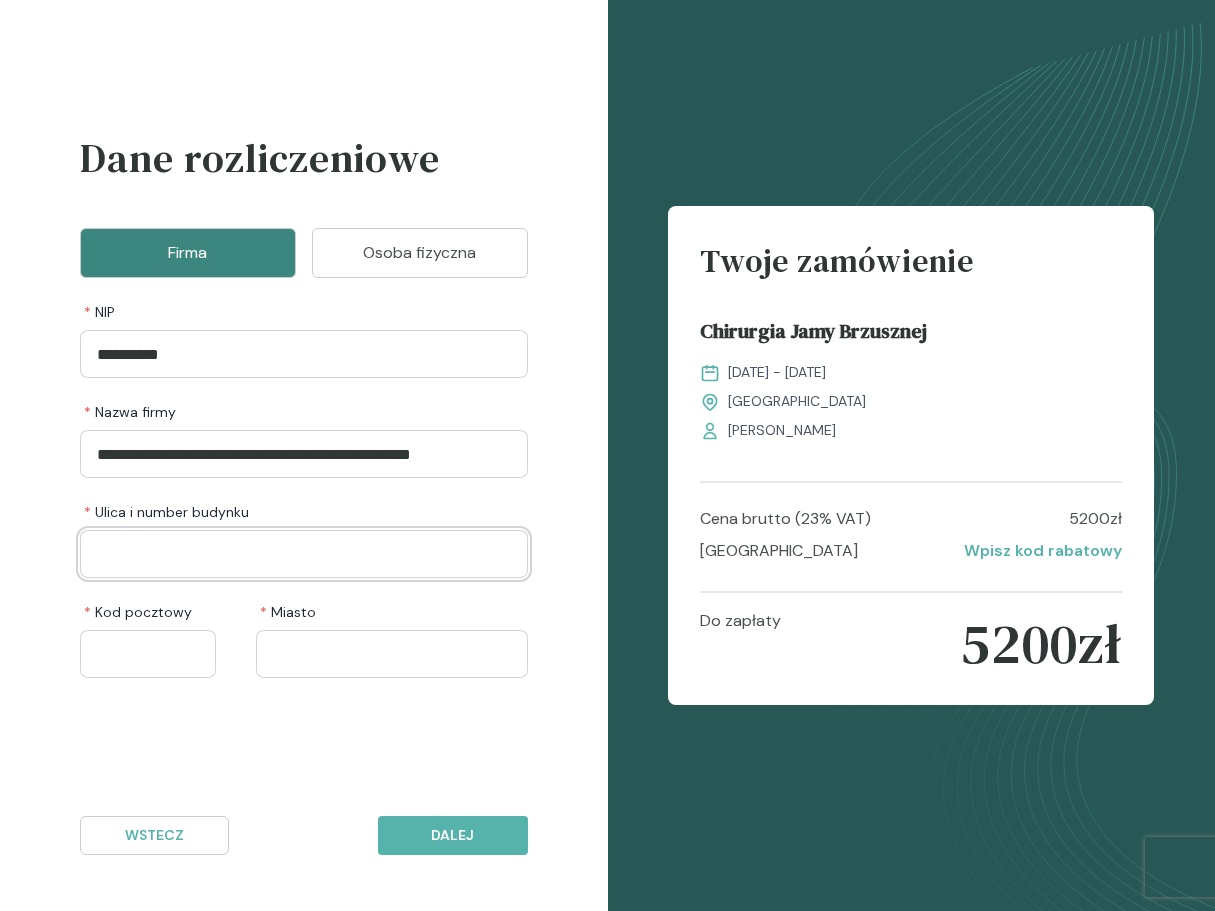click at bounding box center [304, 554] 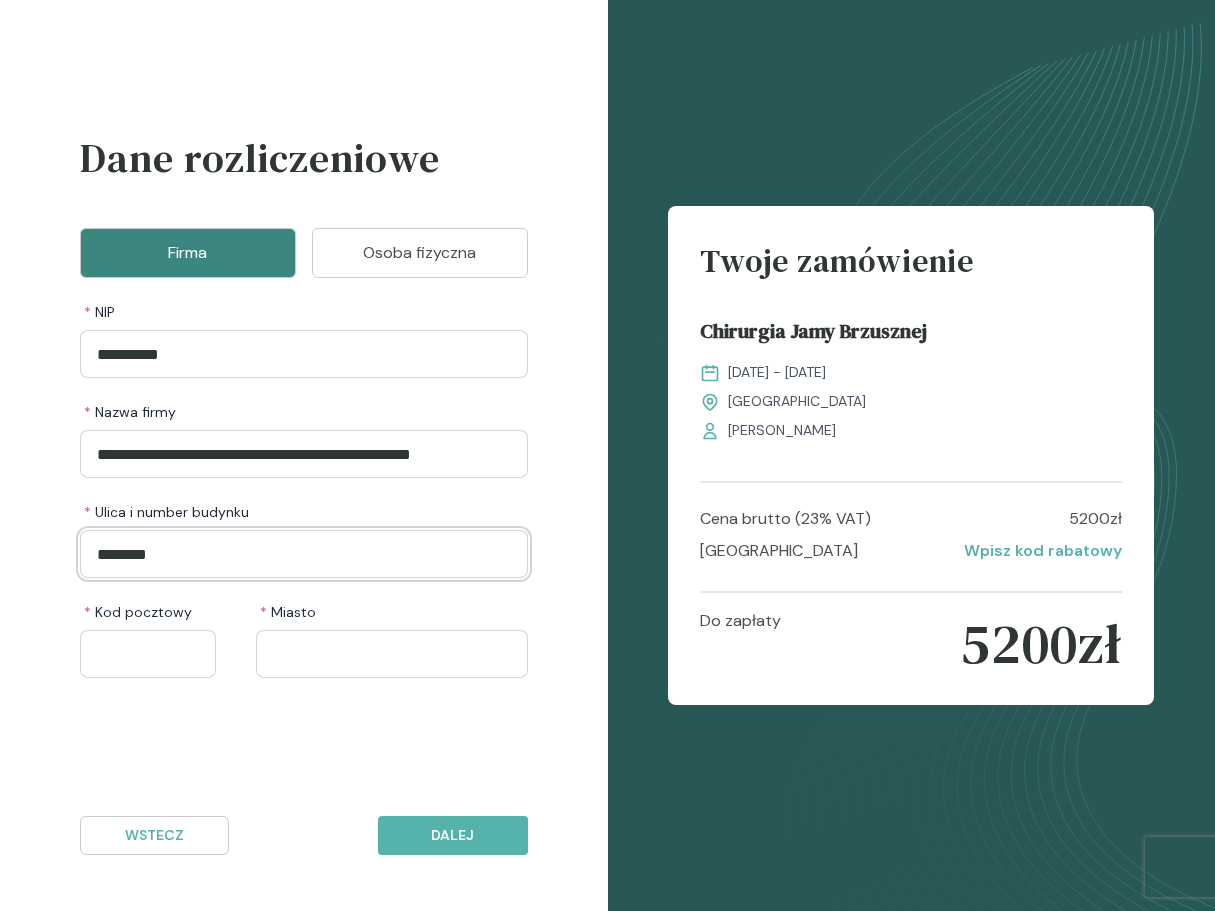 type on "********" 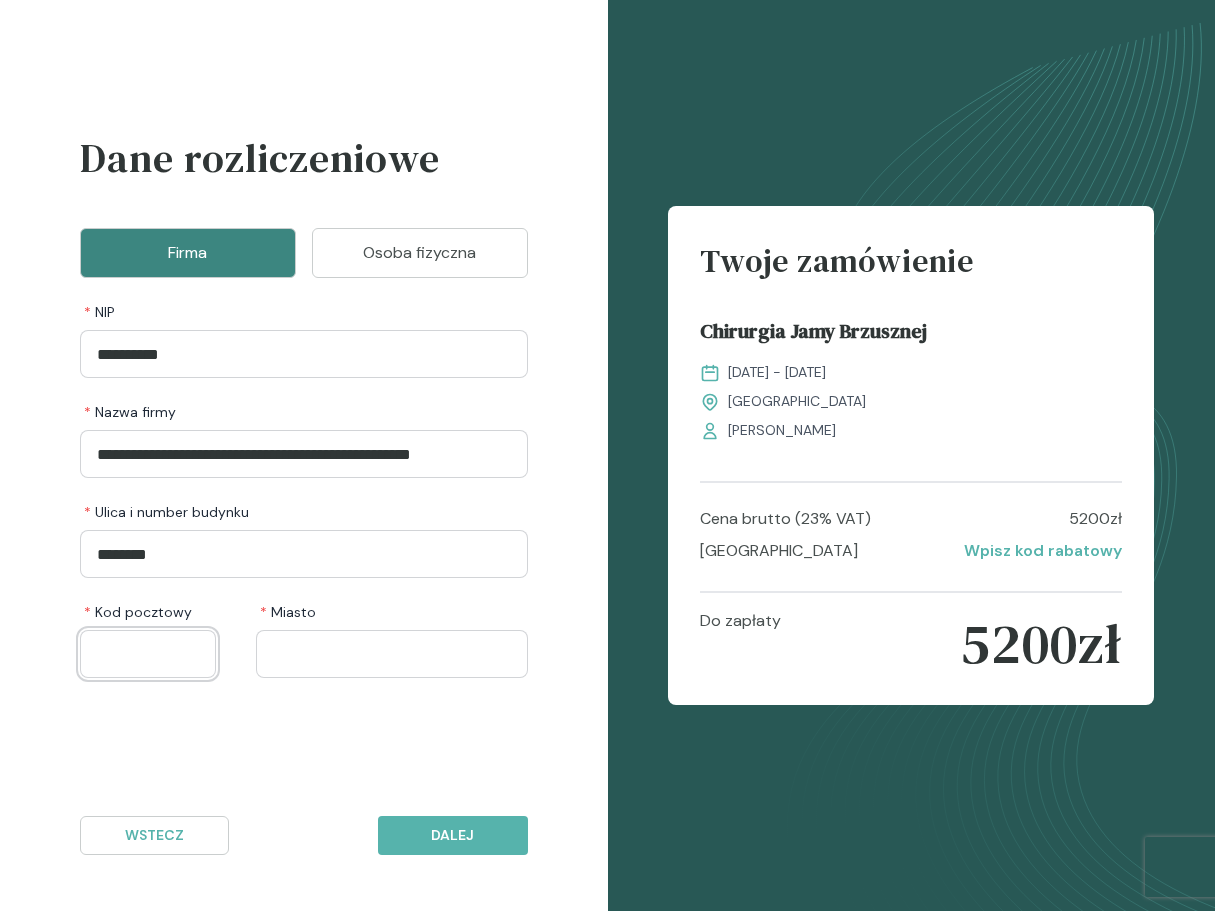 click at bounding box center (148, 654) 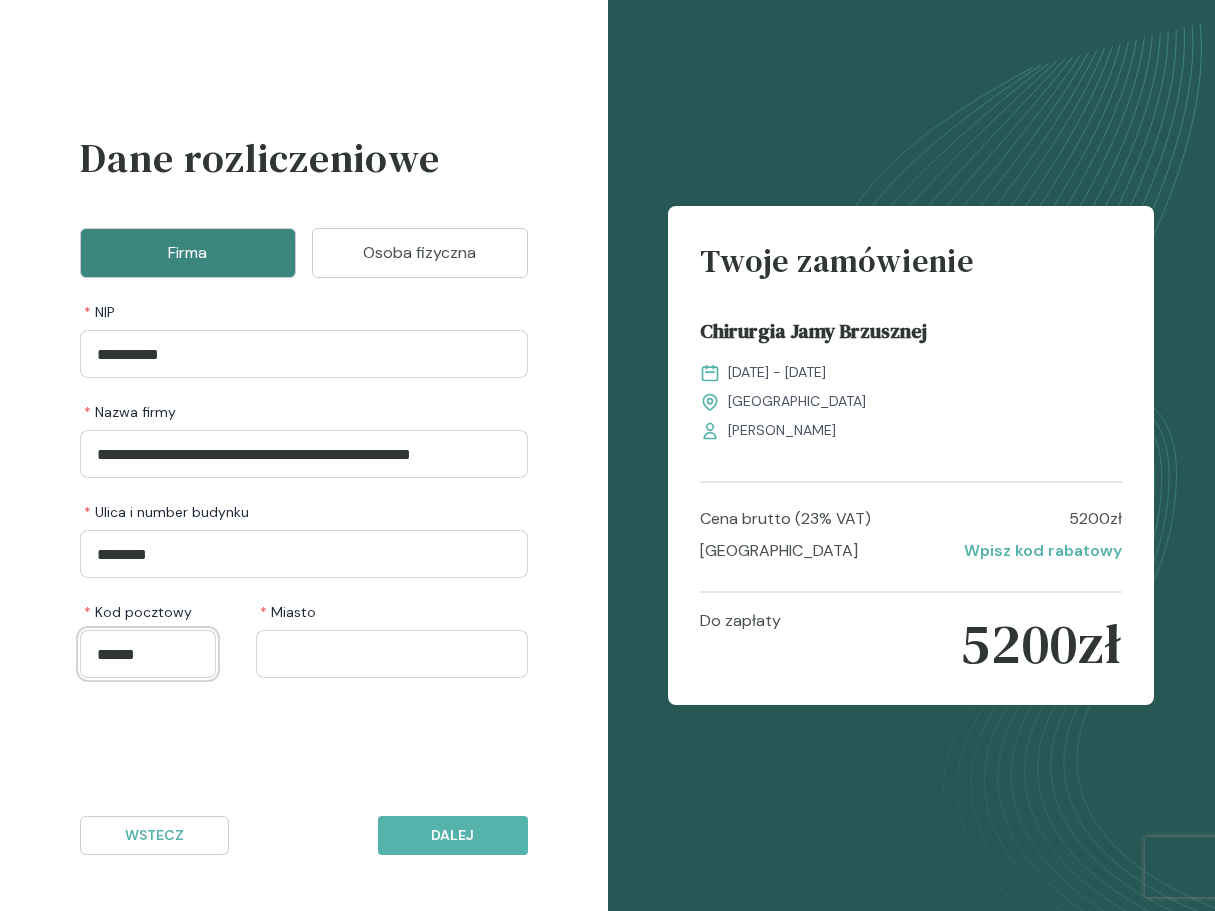 type on "******" 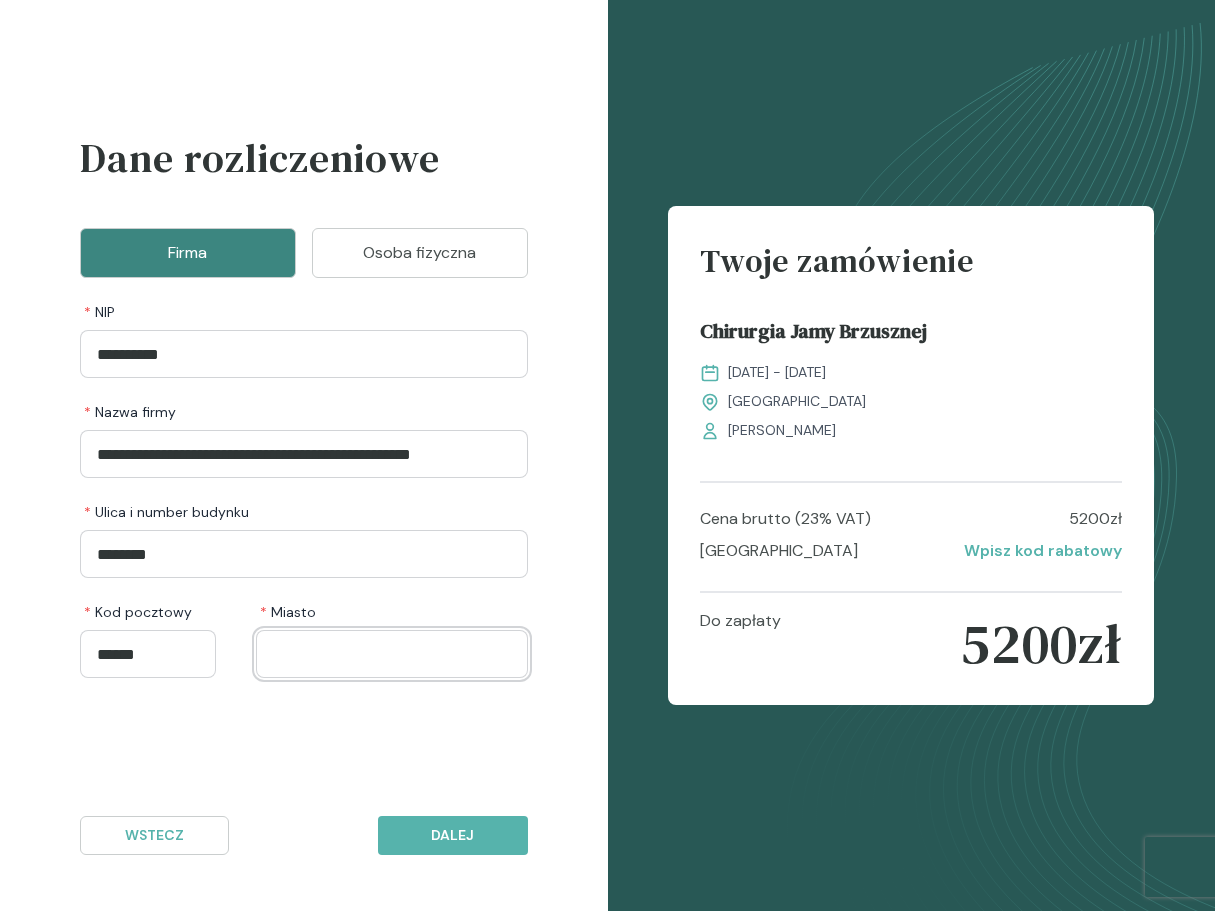click at bounding box center [392, 654] 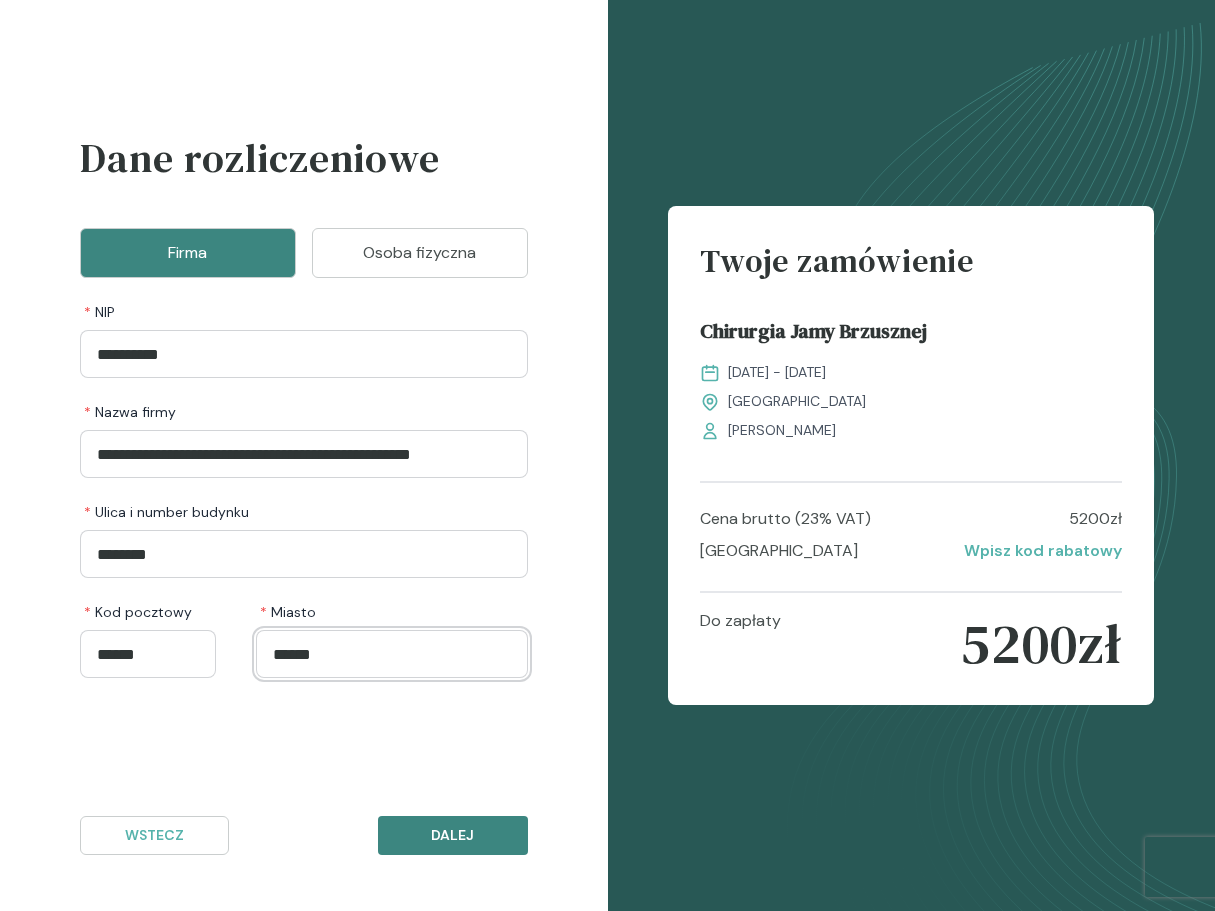 type on "******" 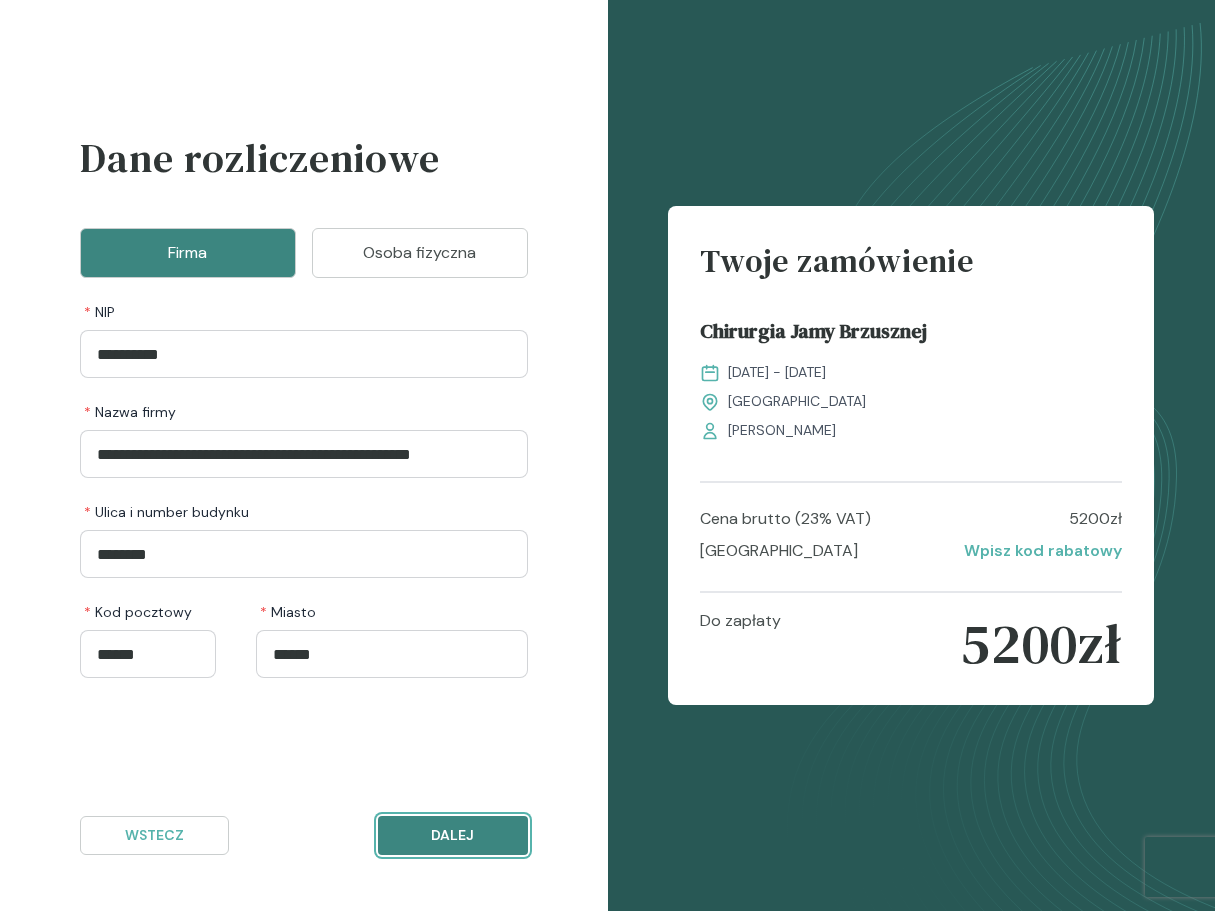 click on "Dalej" at bounding box center (452, 835) 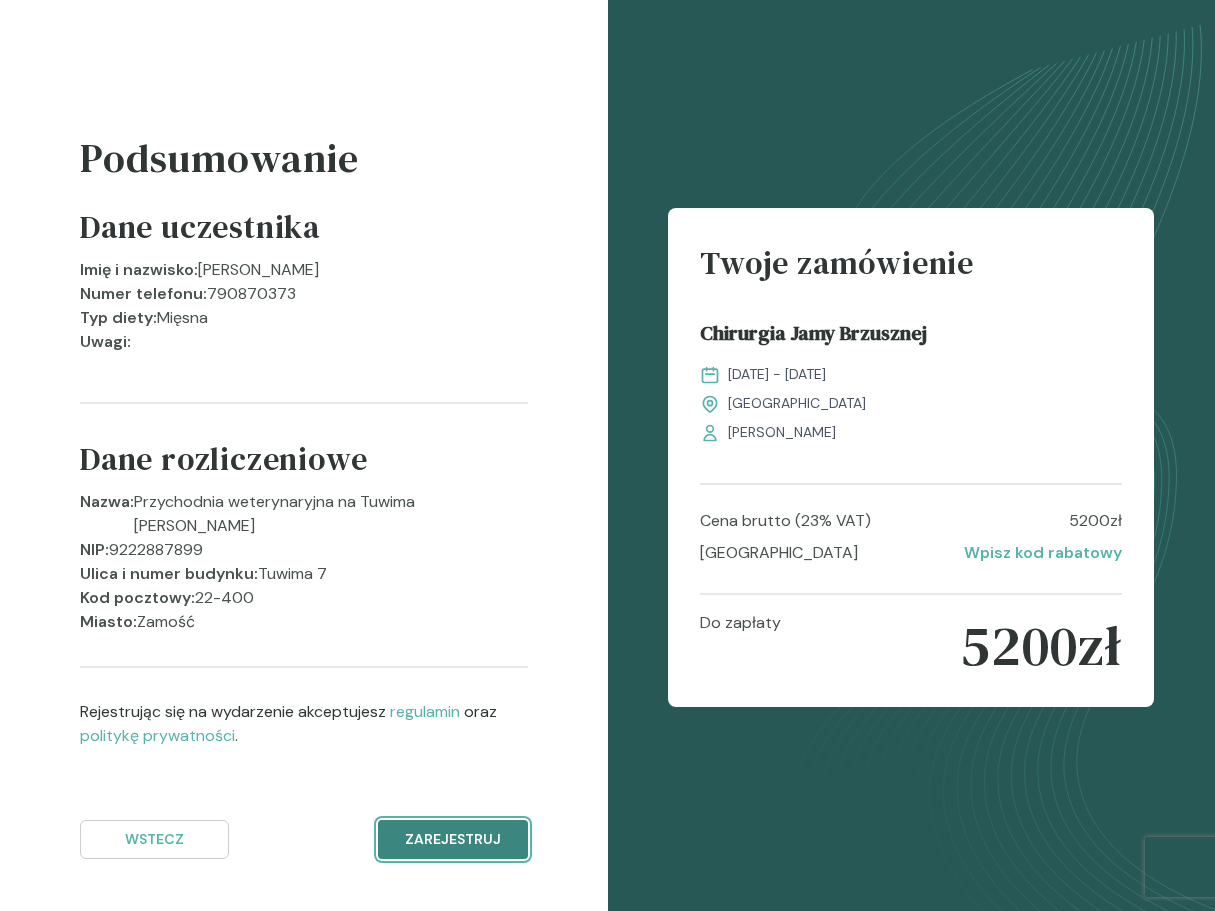 click on "Zarejestruj" at bounding box center (452, 839) 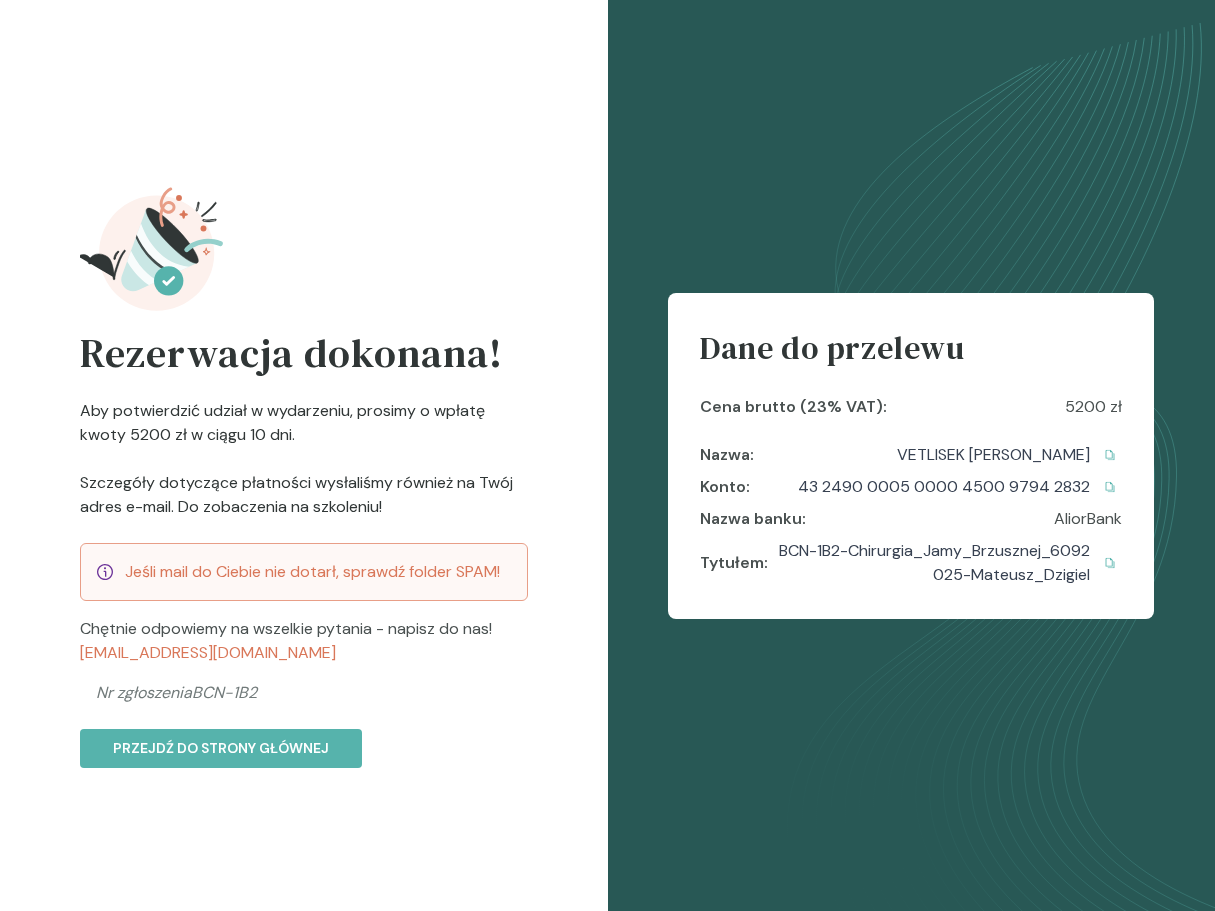 click on "Rezerwacja dokonana! Aby potwierdzić udział w wydarzeniu, prosimy o wpłatę kwoty 5200 zł w ciągu 10 dni. Szczegóły dotyczące płatności wysłaliśmy również na Twój adres e-mail. Do zobaczenia na szkoleniu! Jeśli mail do Ciebie nie dotarł, sprawdź folder SPAM! Chętnie odpowiemy na wszelkie pytania - napisz do nas!   [EMAIL_ADDRESS][DOMAIN_NAME] Nr zgłoszenia  BCN-1B2 Przejdź do strony głównej" at bounding box center [304, 455] 